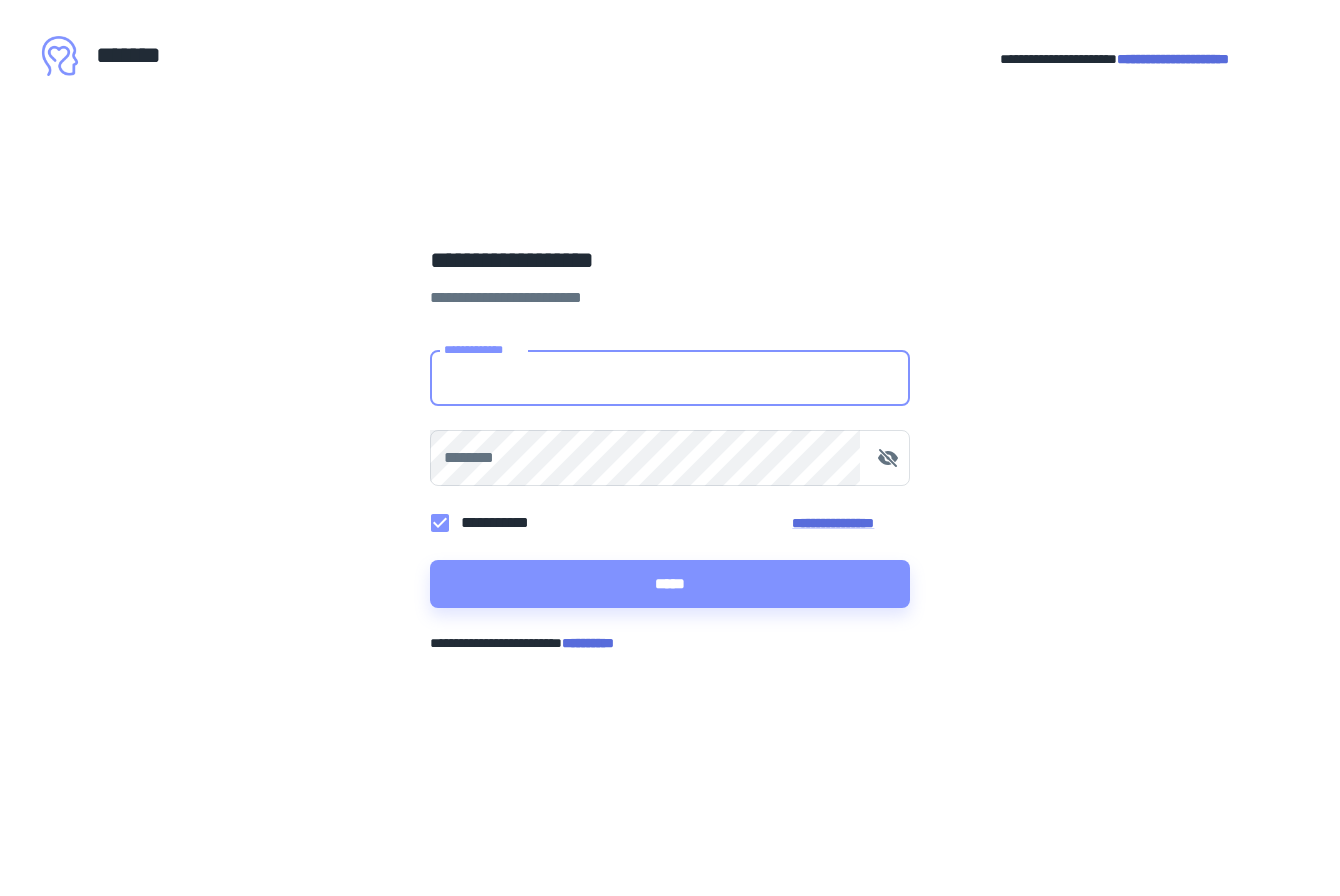 scroll, scrollTop: 0, scrollLeft: 0, axis: both 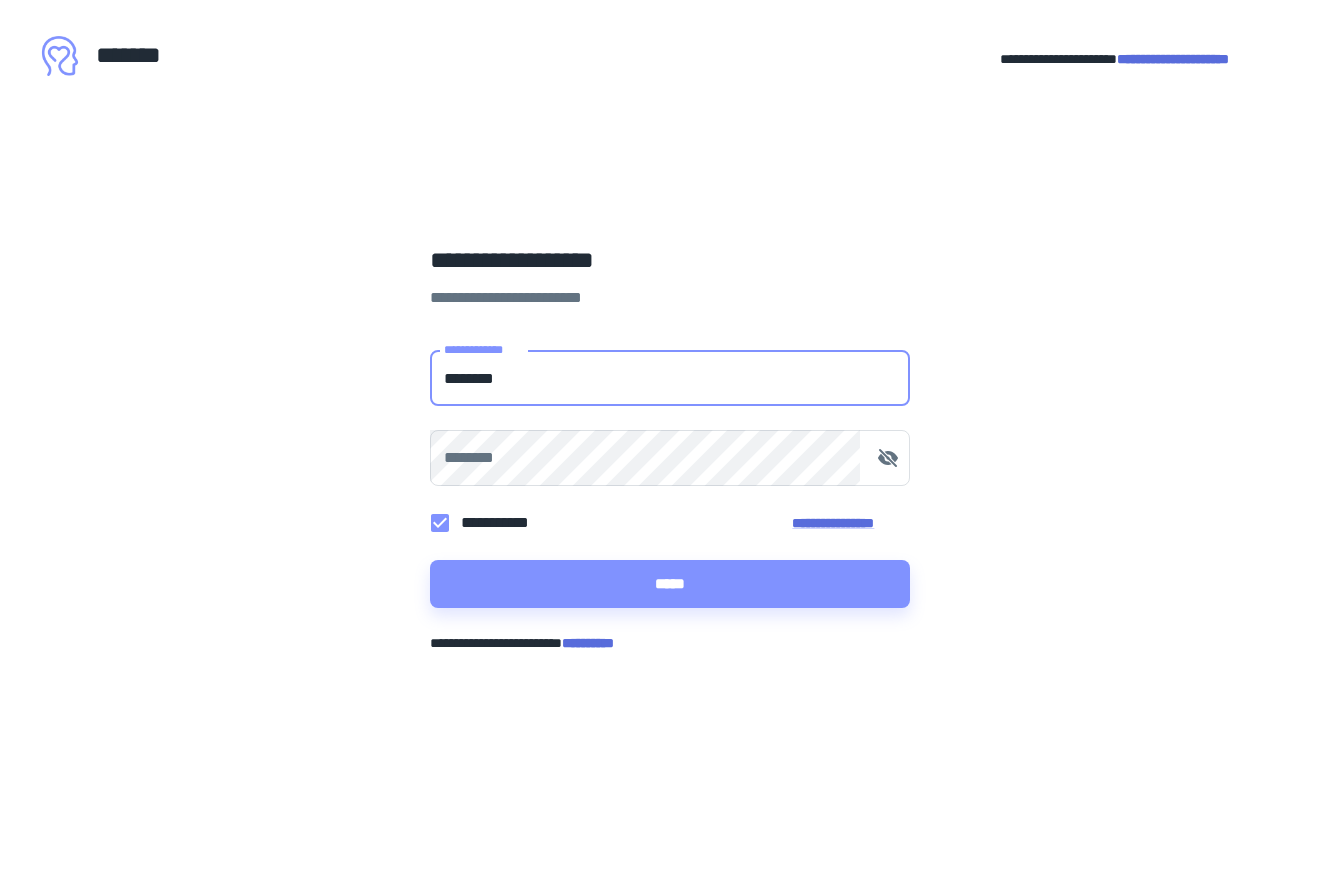 type on "**********" 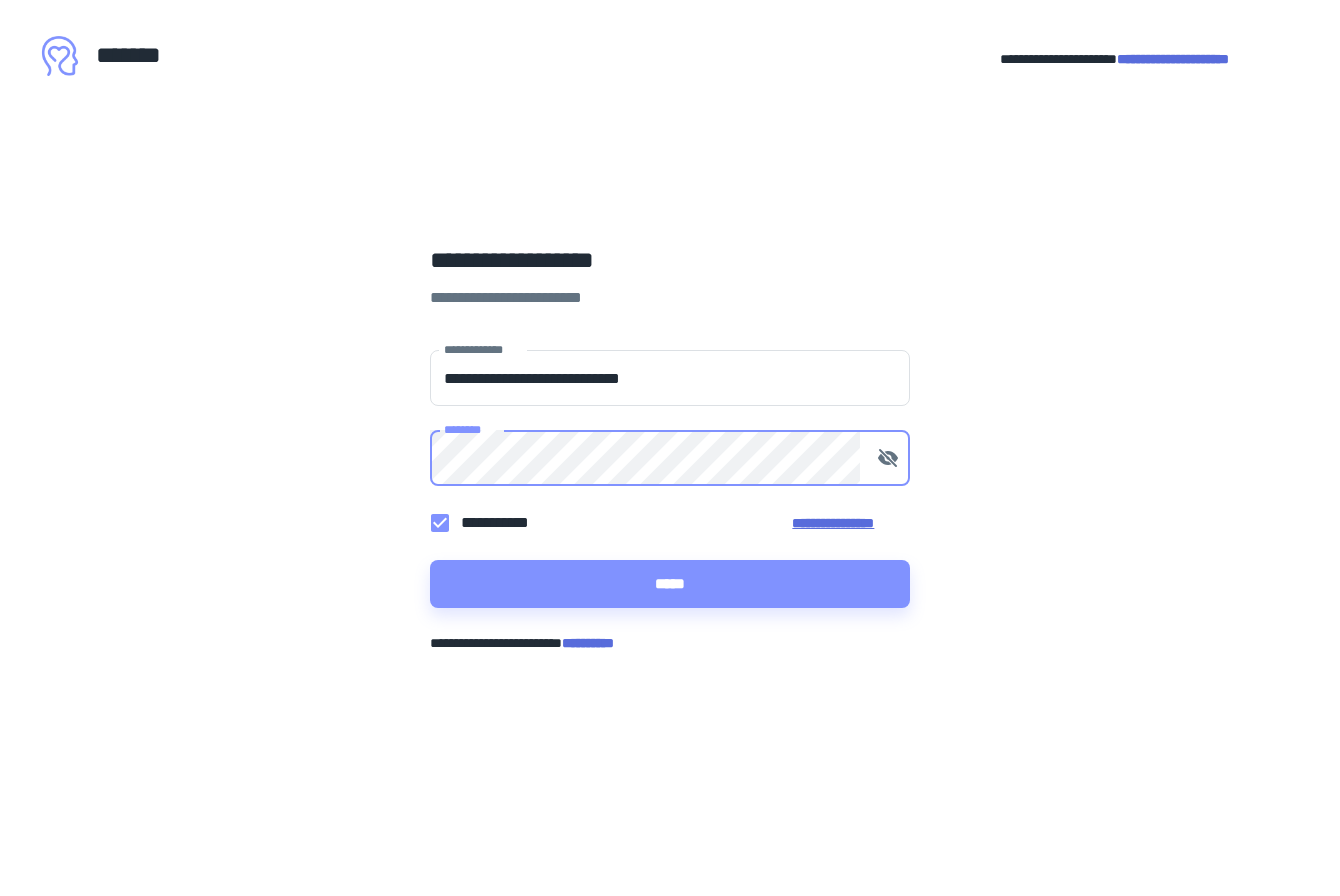 click on "**********" at bounding box center [851, 523] 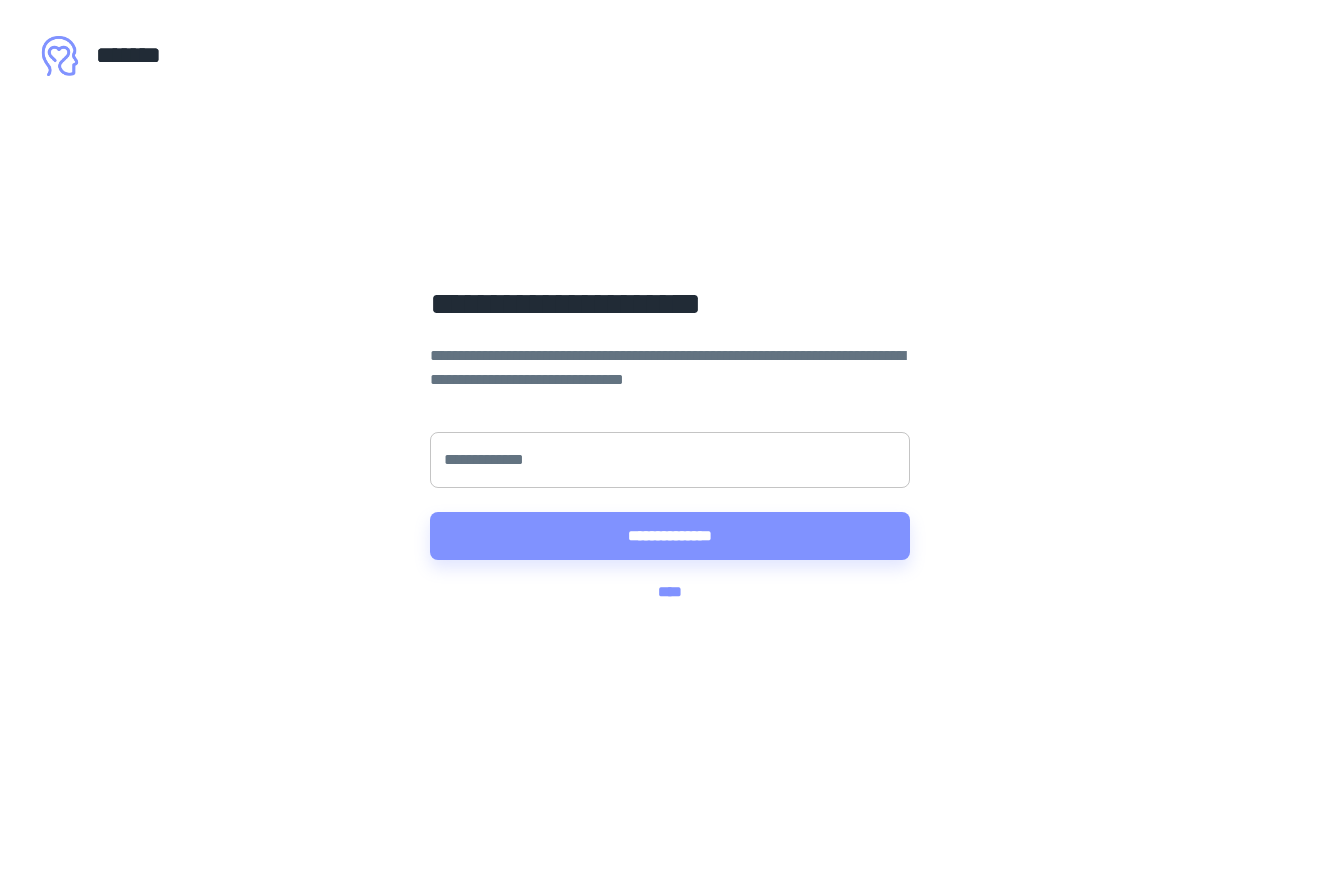 click on "**********" at bounding box center [670, 460] 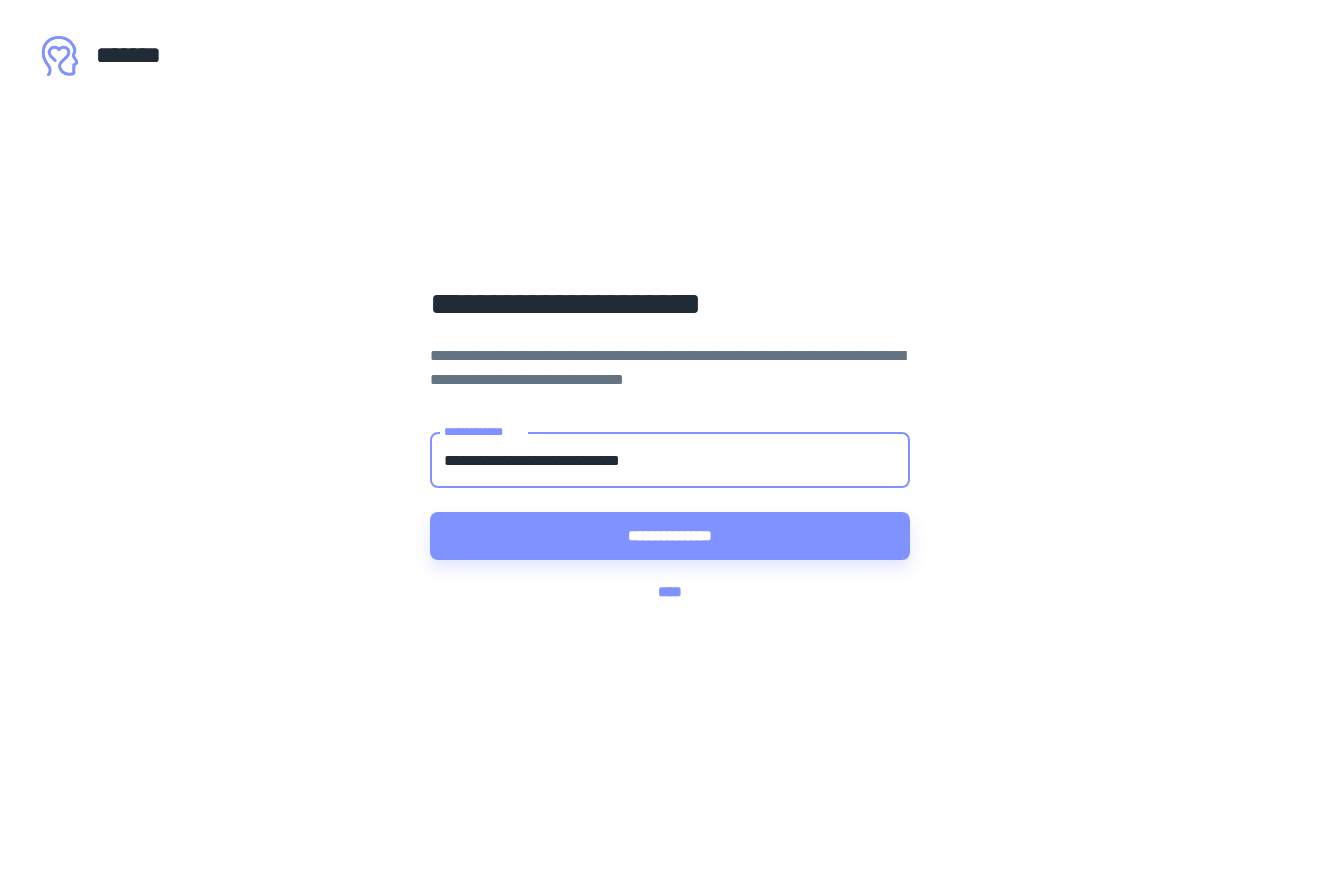 type on "**********" 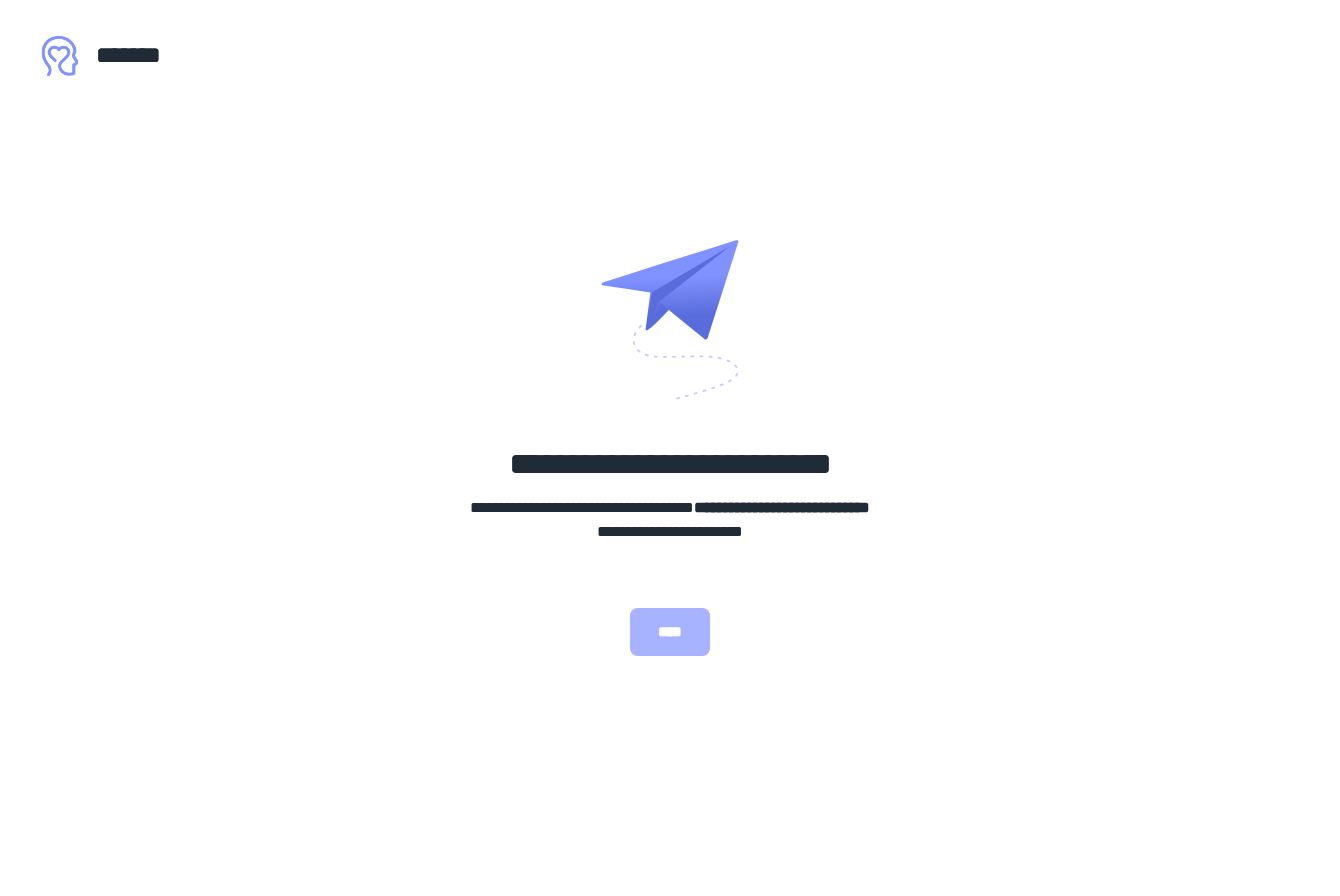 click on "****" at bounding box center (670, 632) 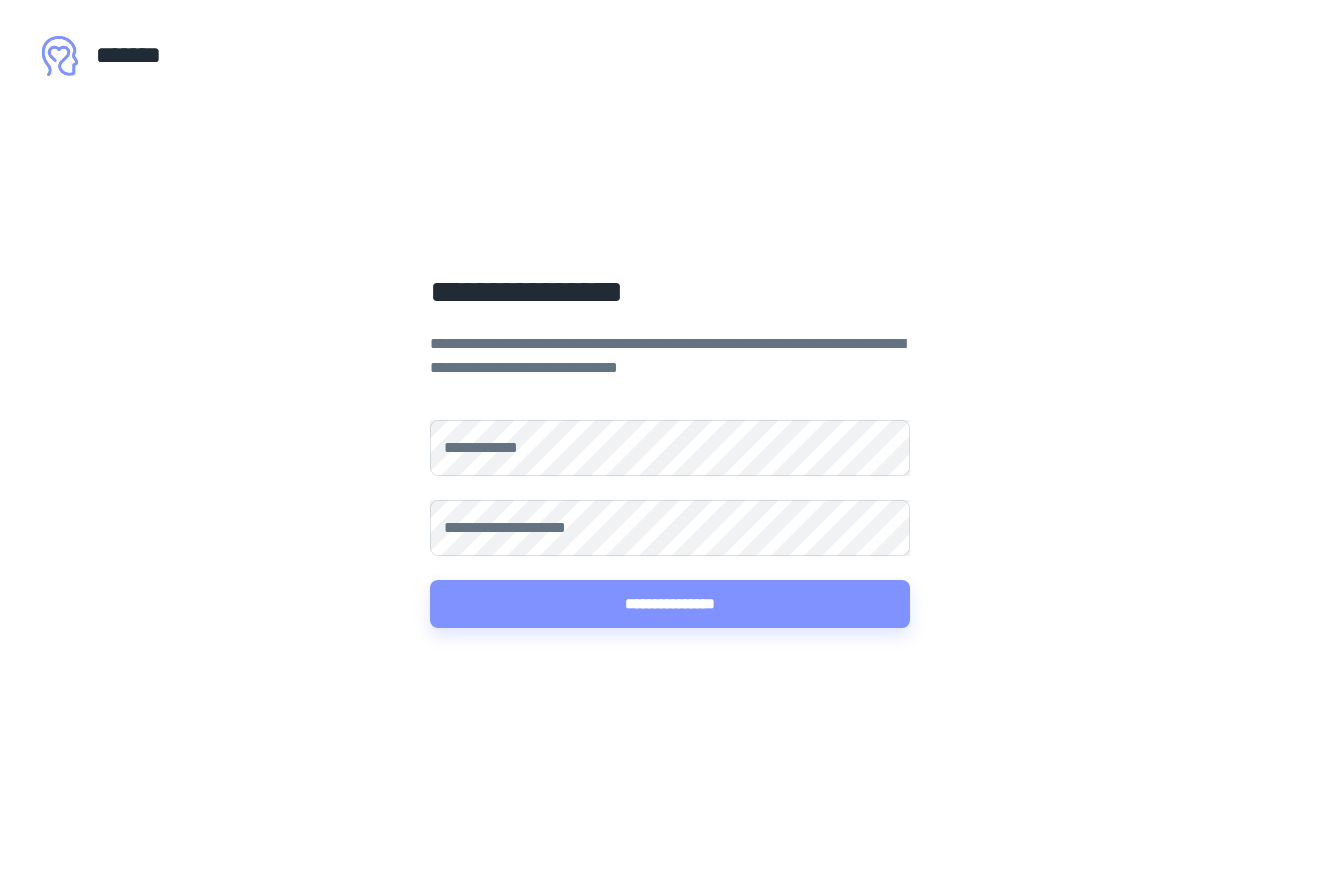 scroll, scrollTop: 0, scrollLeft: 0, axis: both 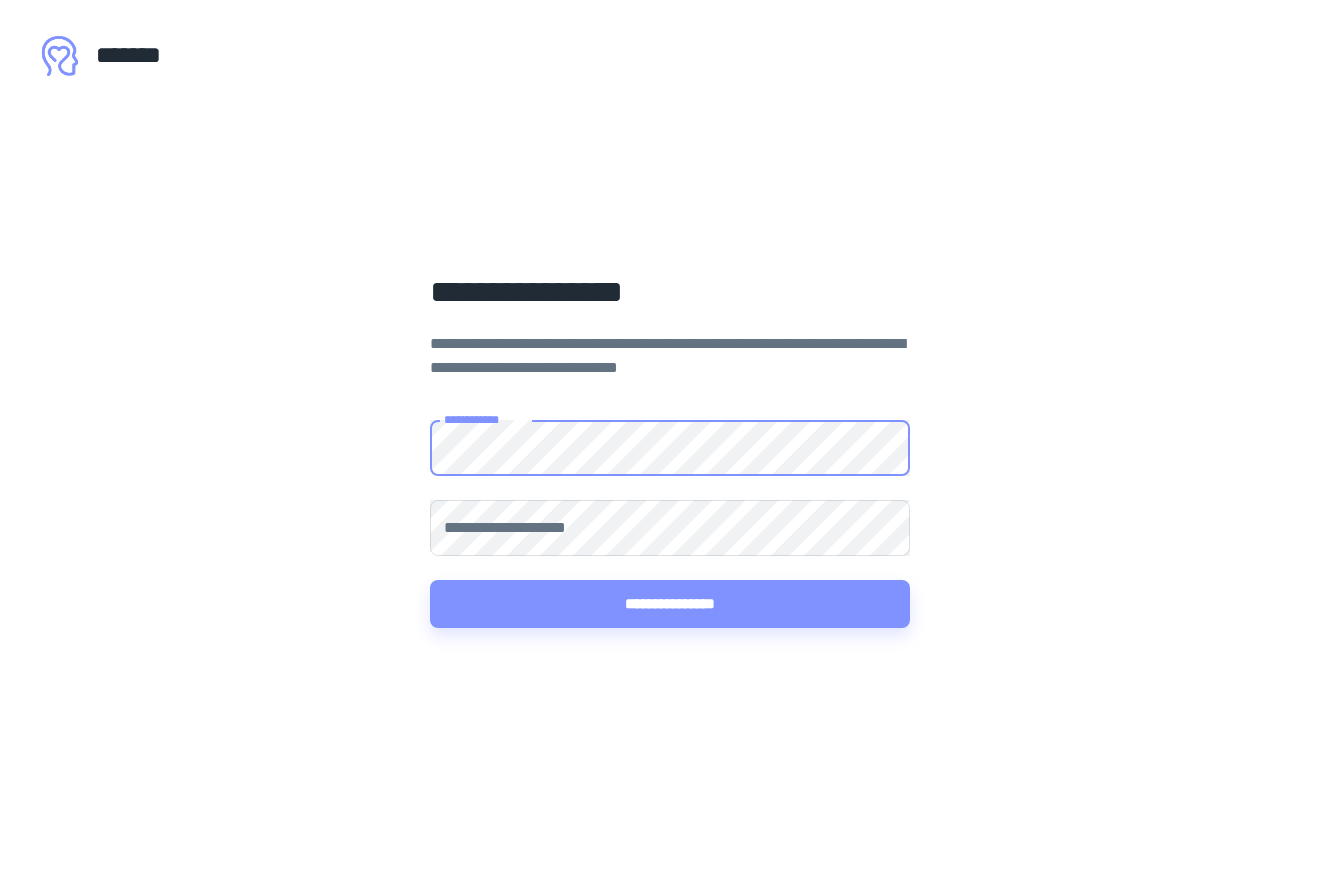 click on "**********" at bounding box center (670, 448) 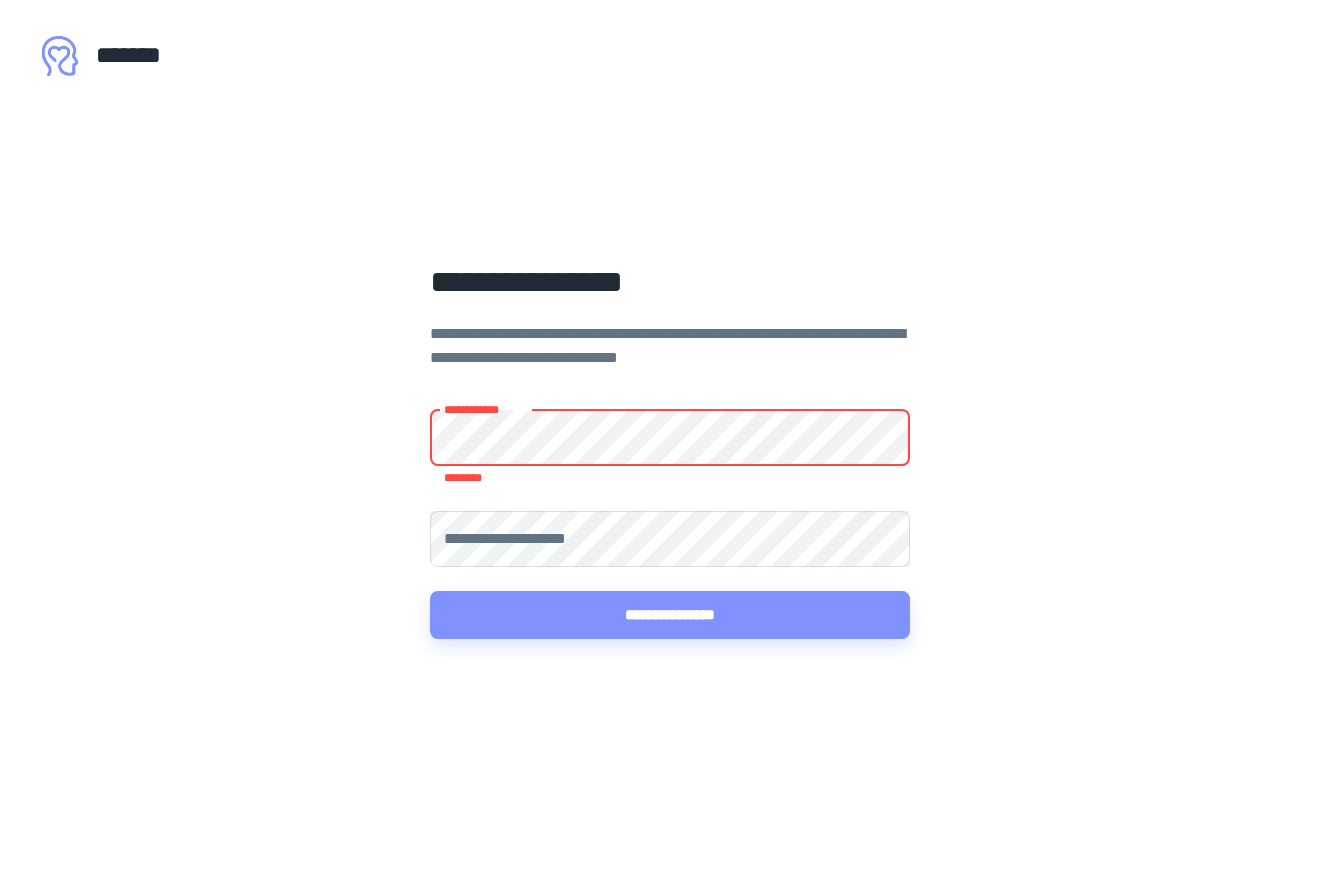 click on "[FIRST] [LAST] [ADDRESS] [CITY] [STATE] [ZIP] [COUNTRY] [EMAIL] [PHONE]" at bounding box center (670, 448) 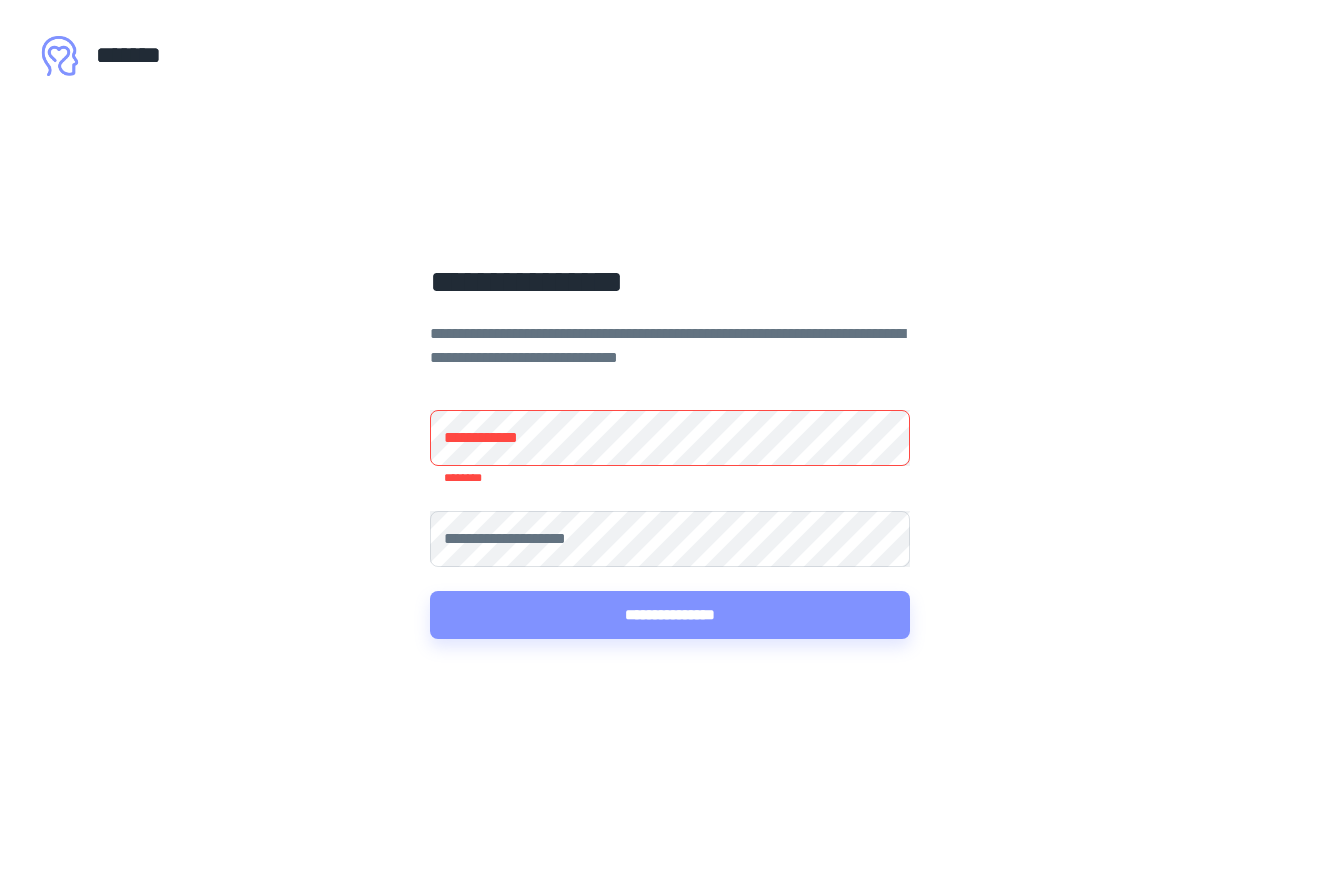 click on "[FIRST] [LAST] [ADDRESS] [CITY] [STATE] [ZIP] [COUNTRY] [EMAIL] [PHONE]" at bounding box center [670, 448] 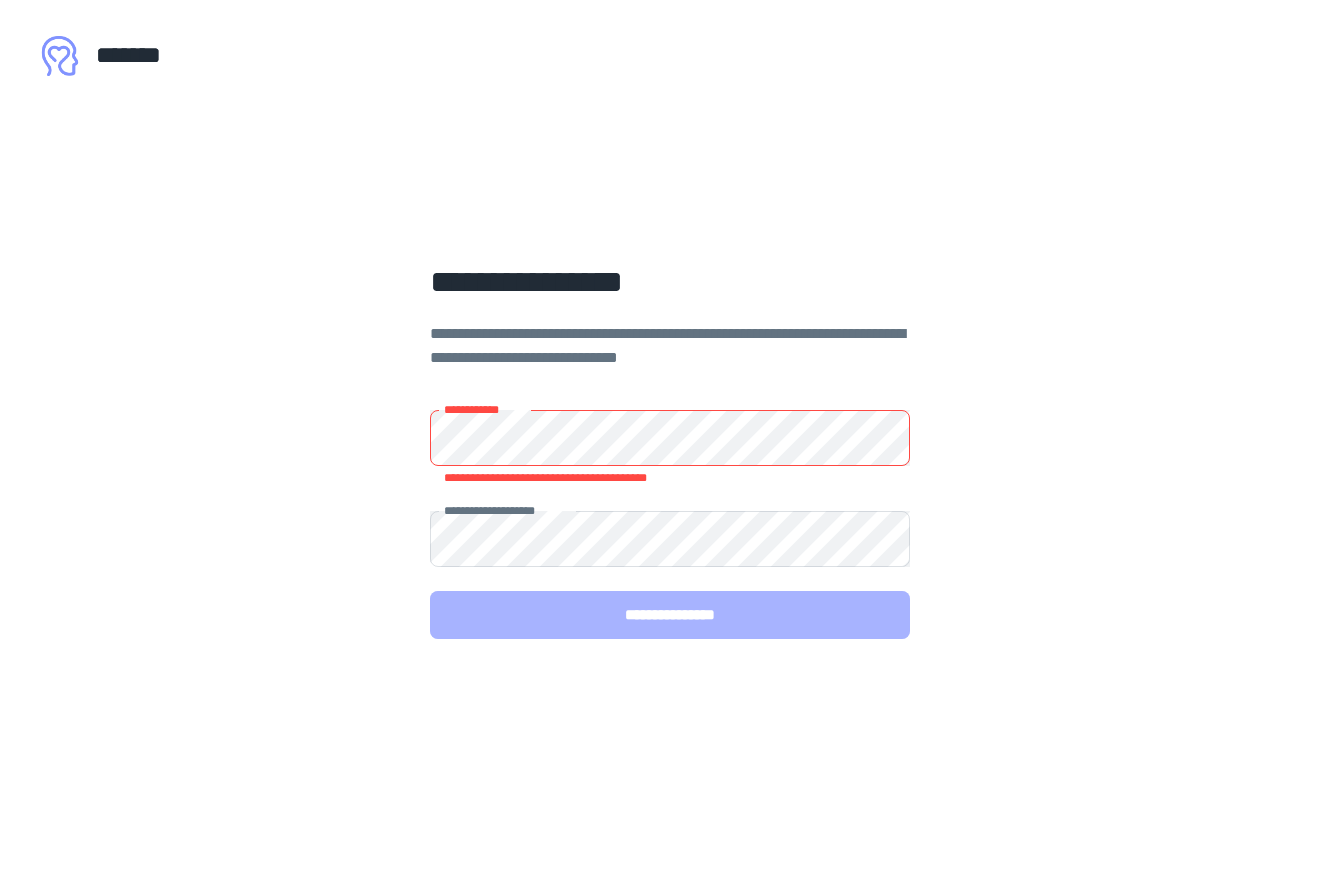 click on "**********" at bounding box center (670, 615) 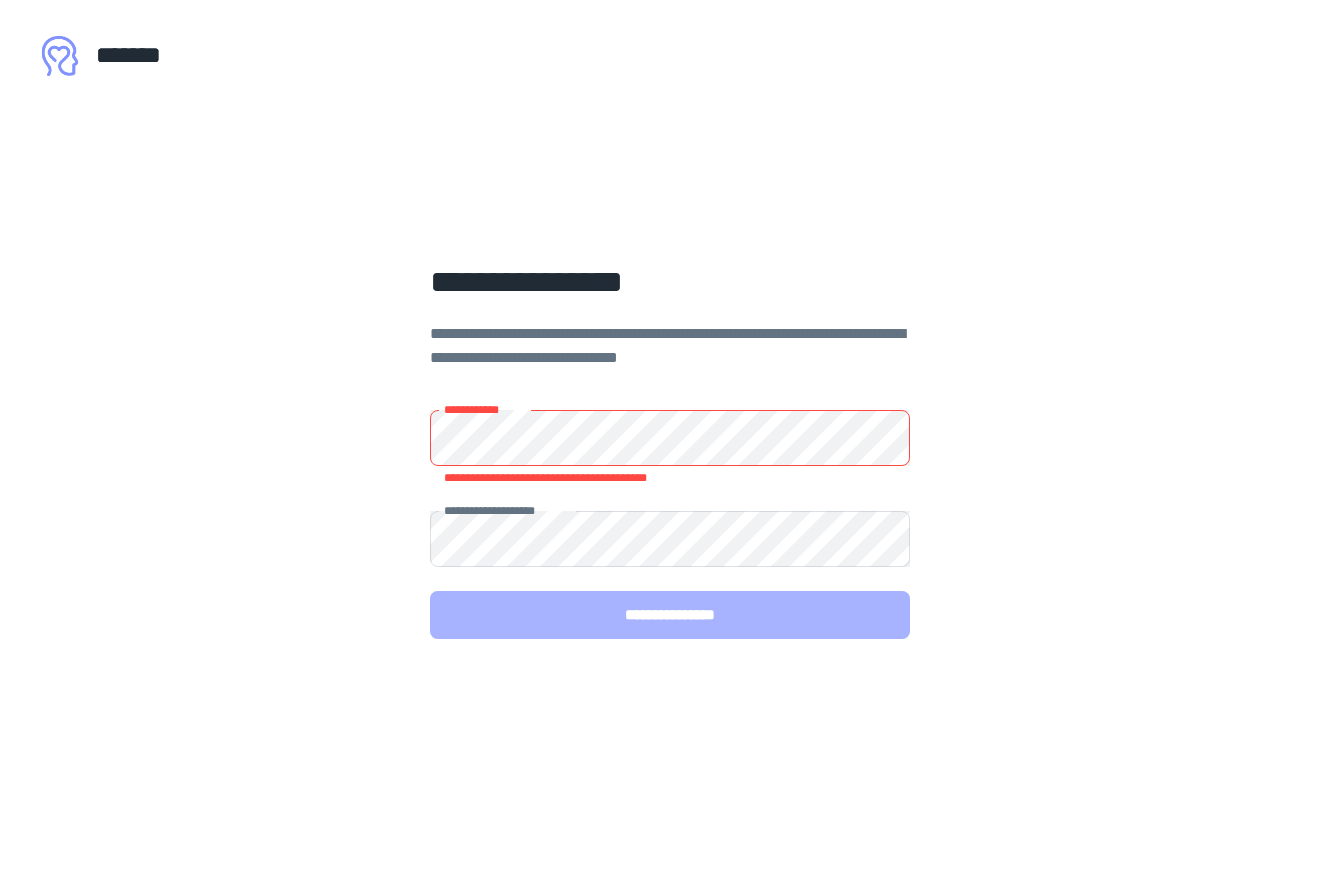 click on "**********" at bounding box center (670, 615) 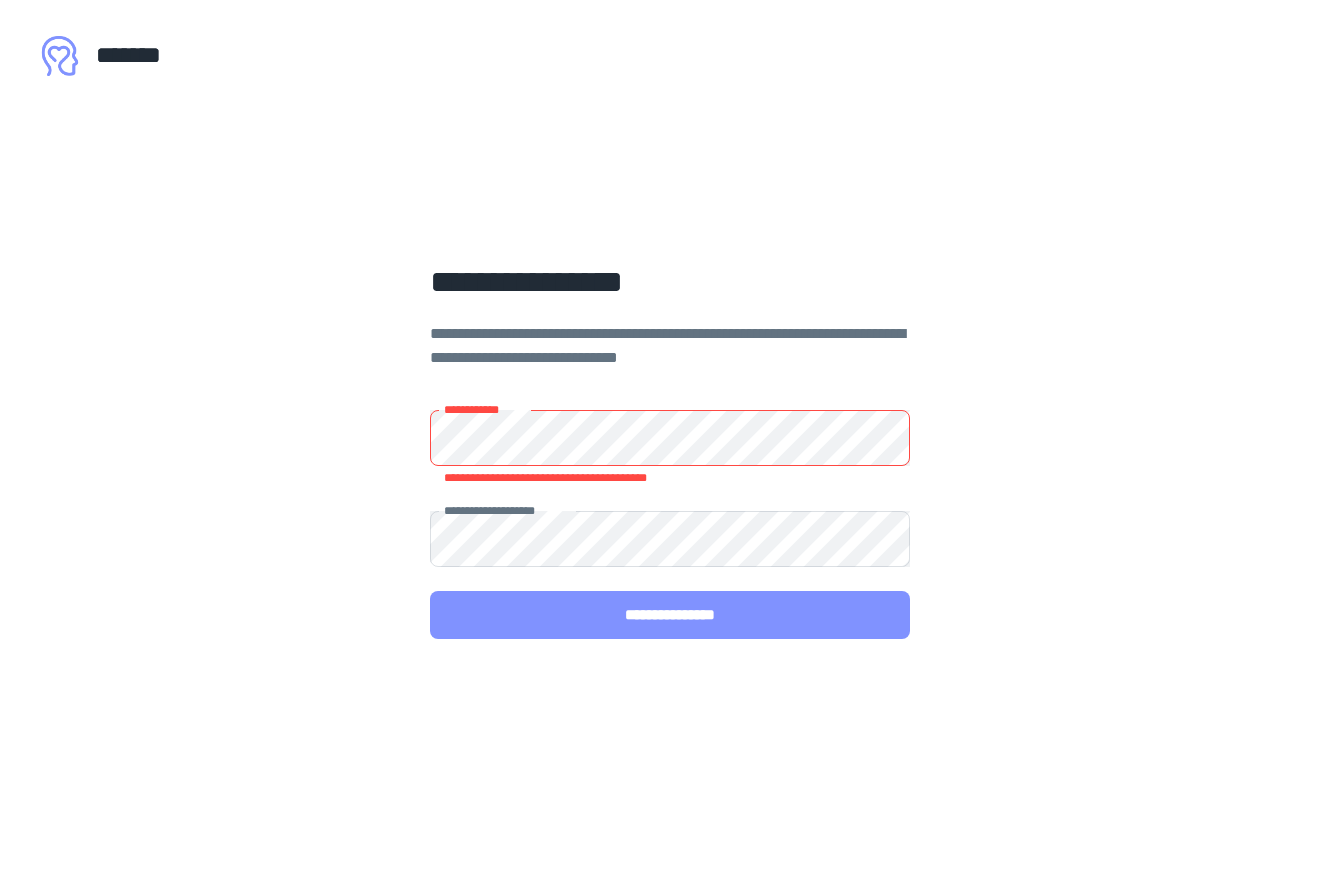 click on "**********" at bounding box center [670, 615] 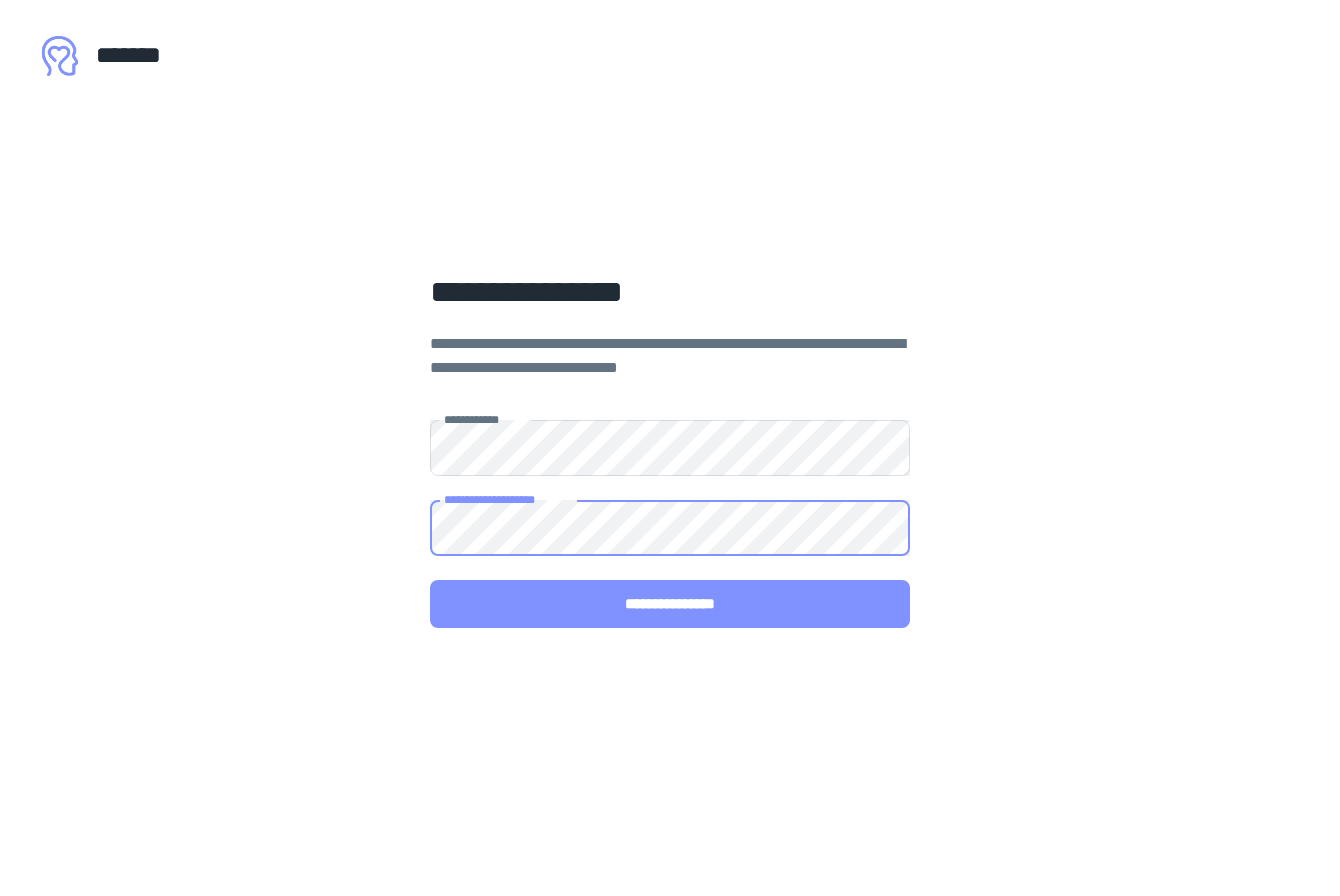 click on "**********" at bounding box center [670, 604] 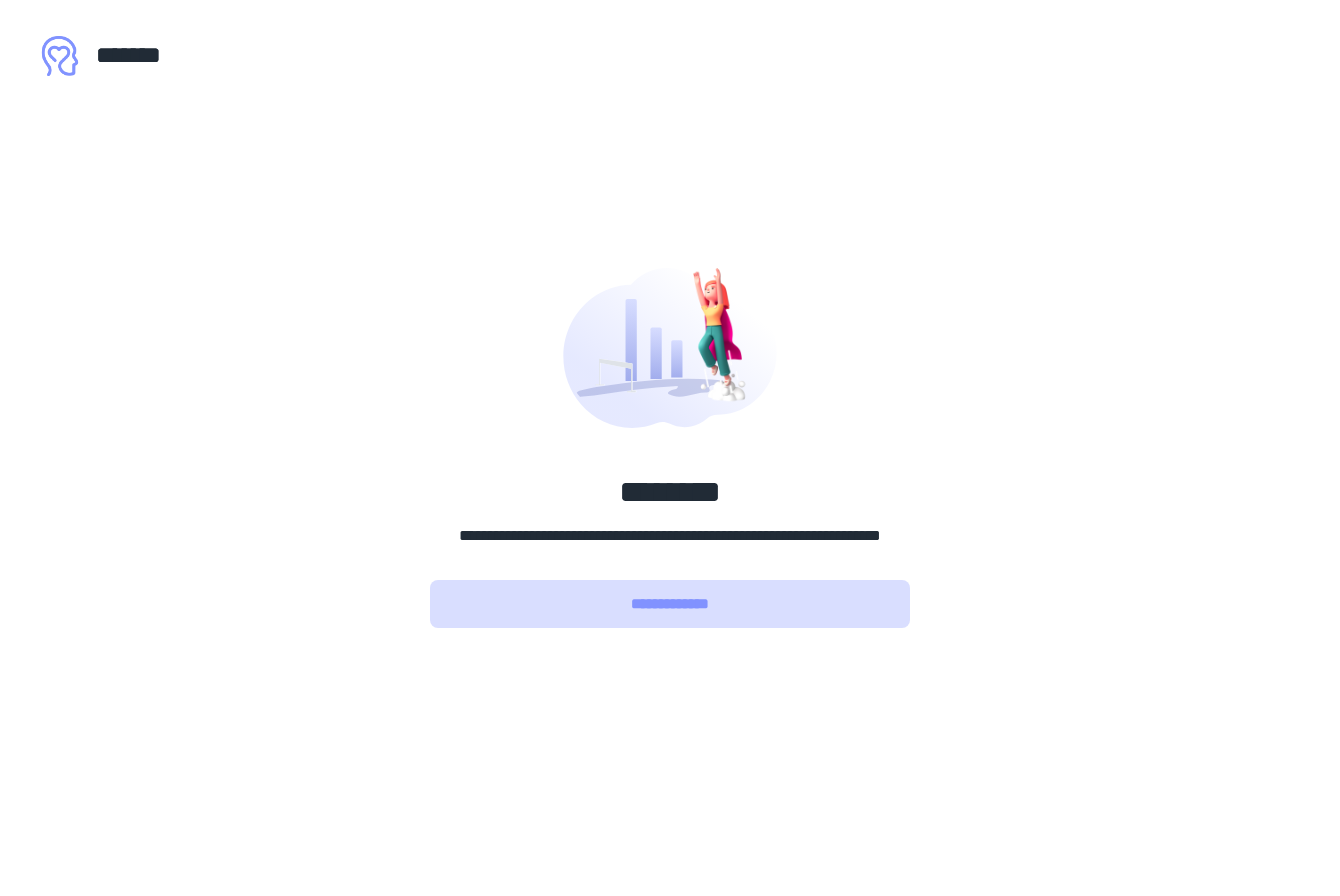 click on "**********" at bounding box center (670, 604) 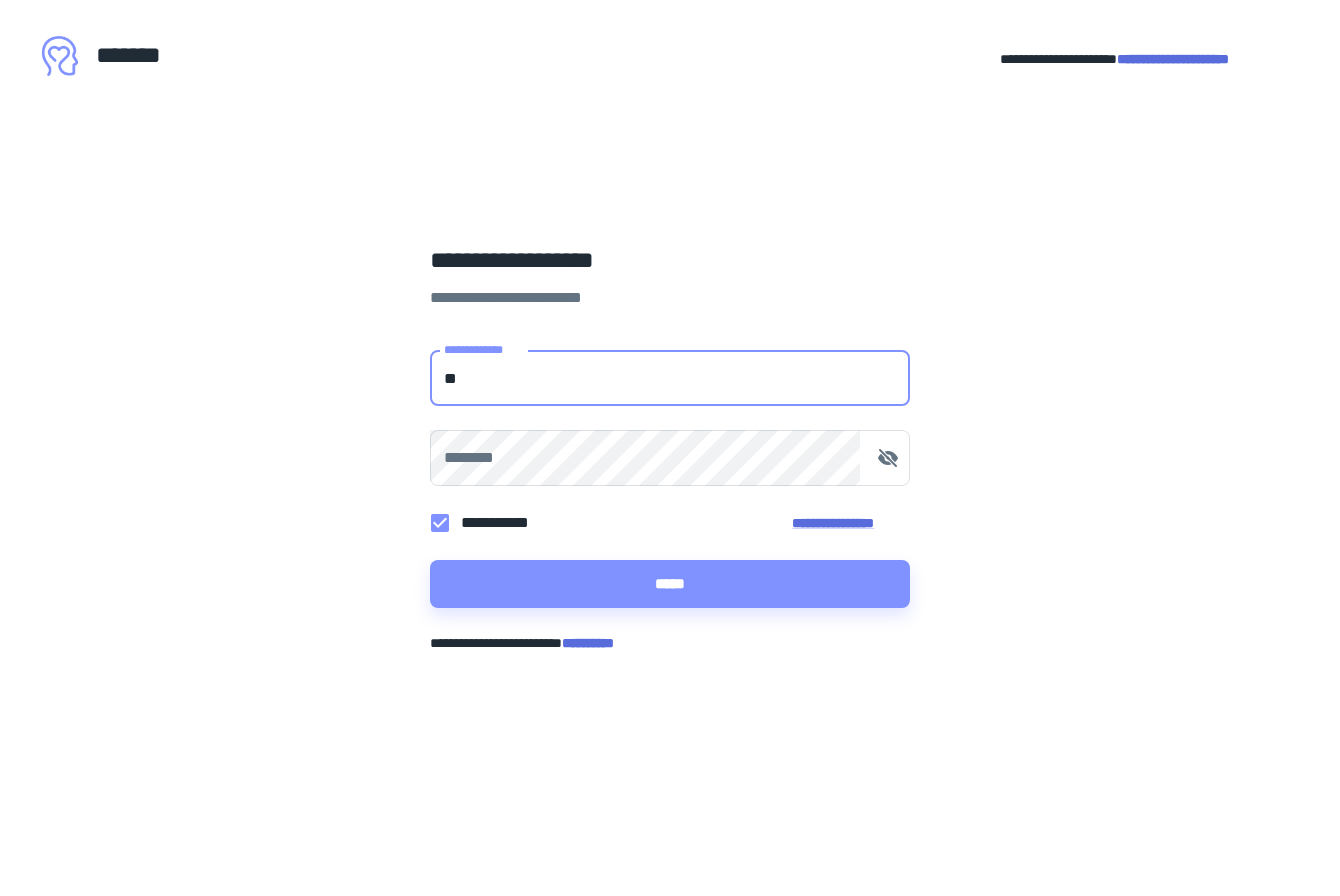 type on "**********" 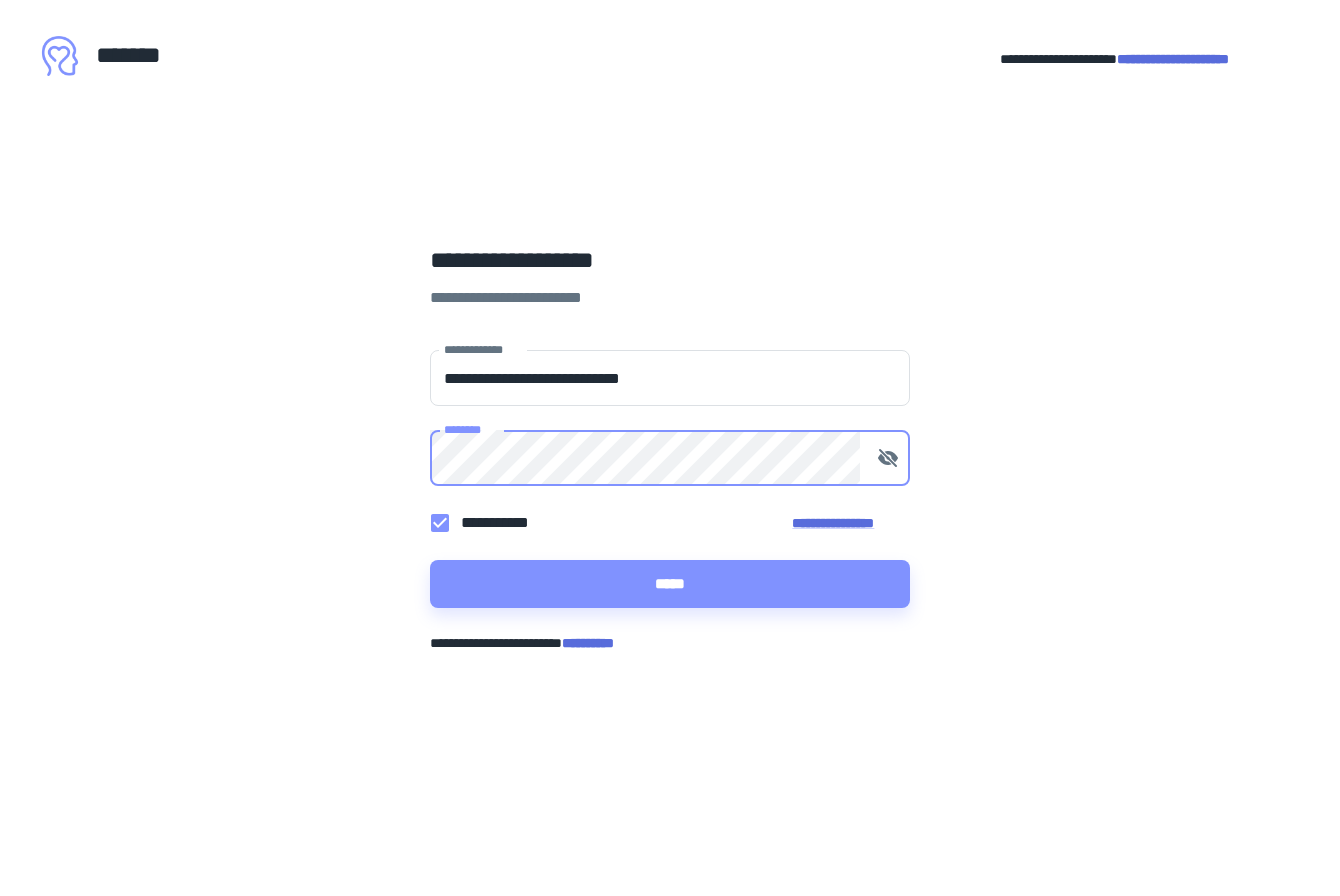 click on "*****" at bounding box center [670, 584] 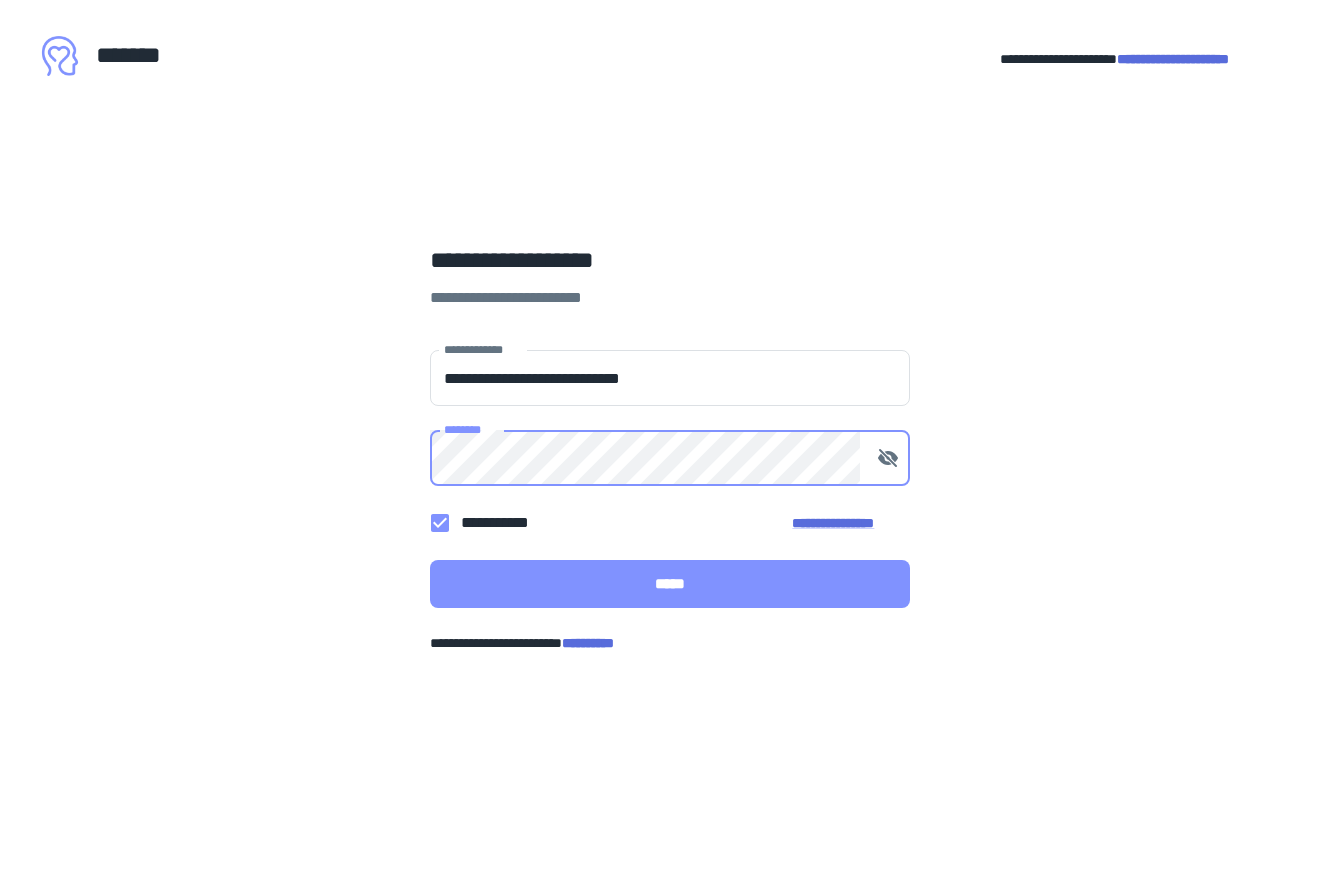 click on "*****" at bounding box center [670, 584] 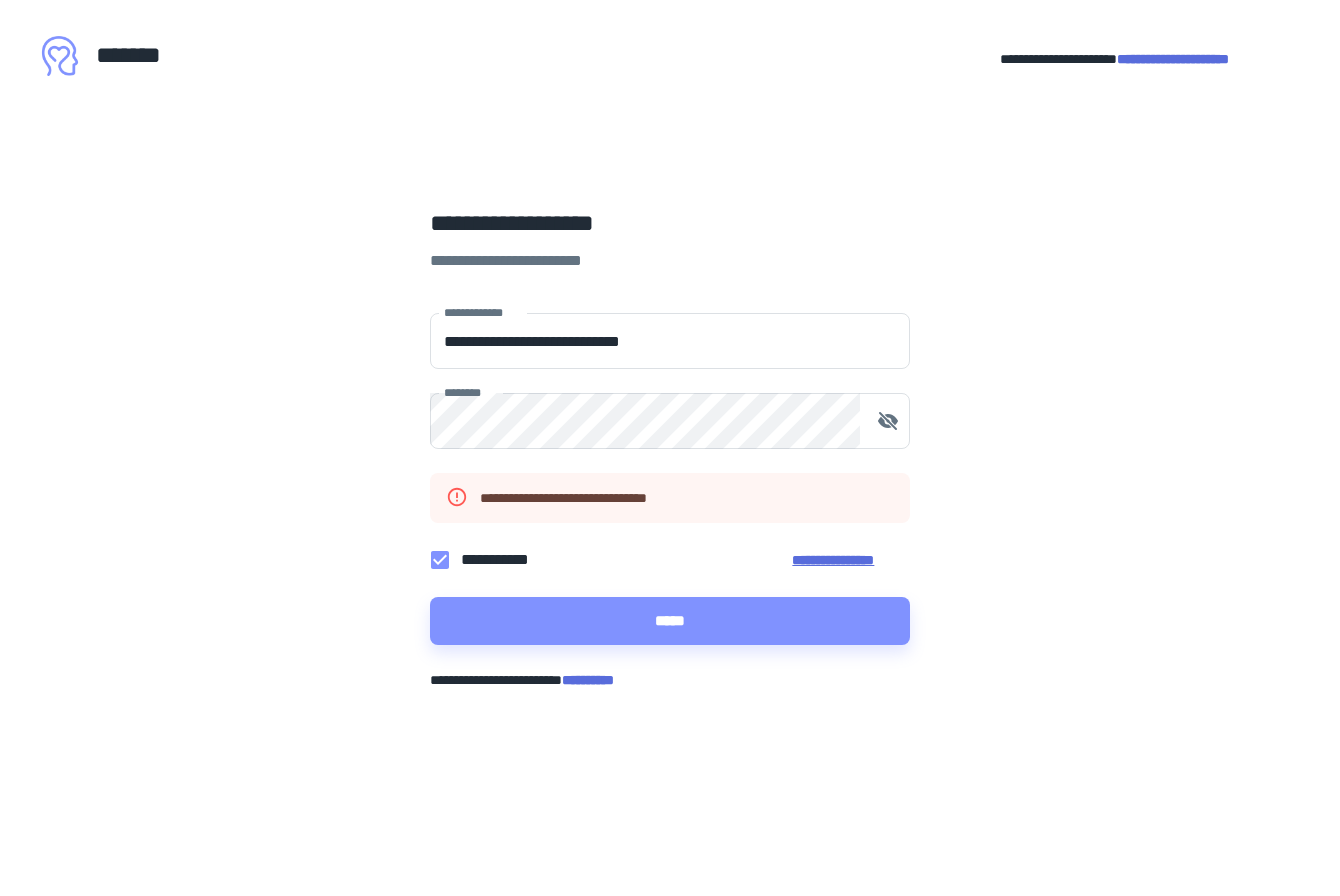 click on "**********" at bounding box center [851, 560] 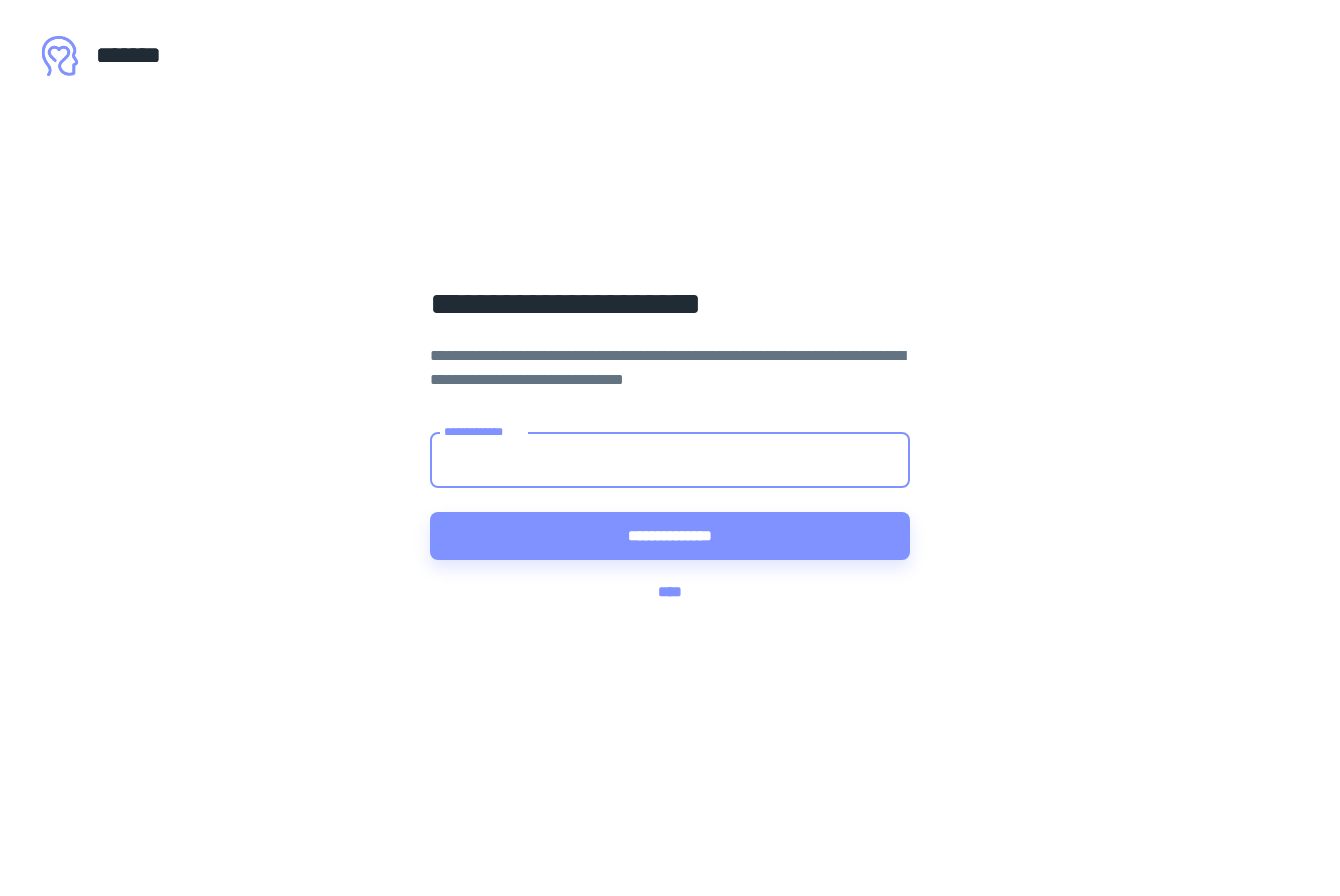 click on "**********" at bounding box center [670, 460] 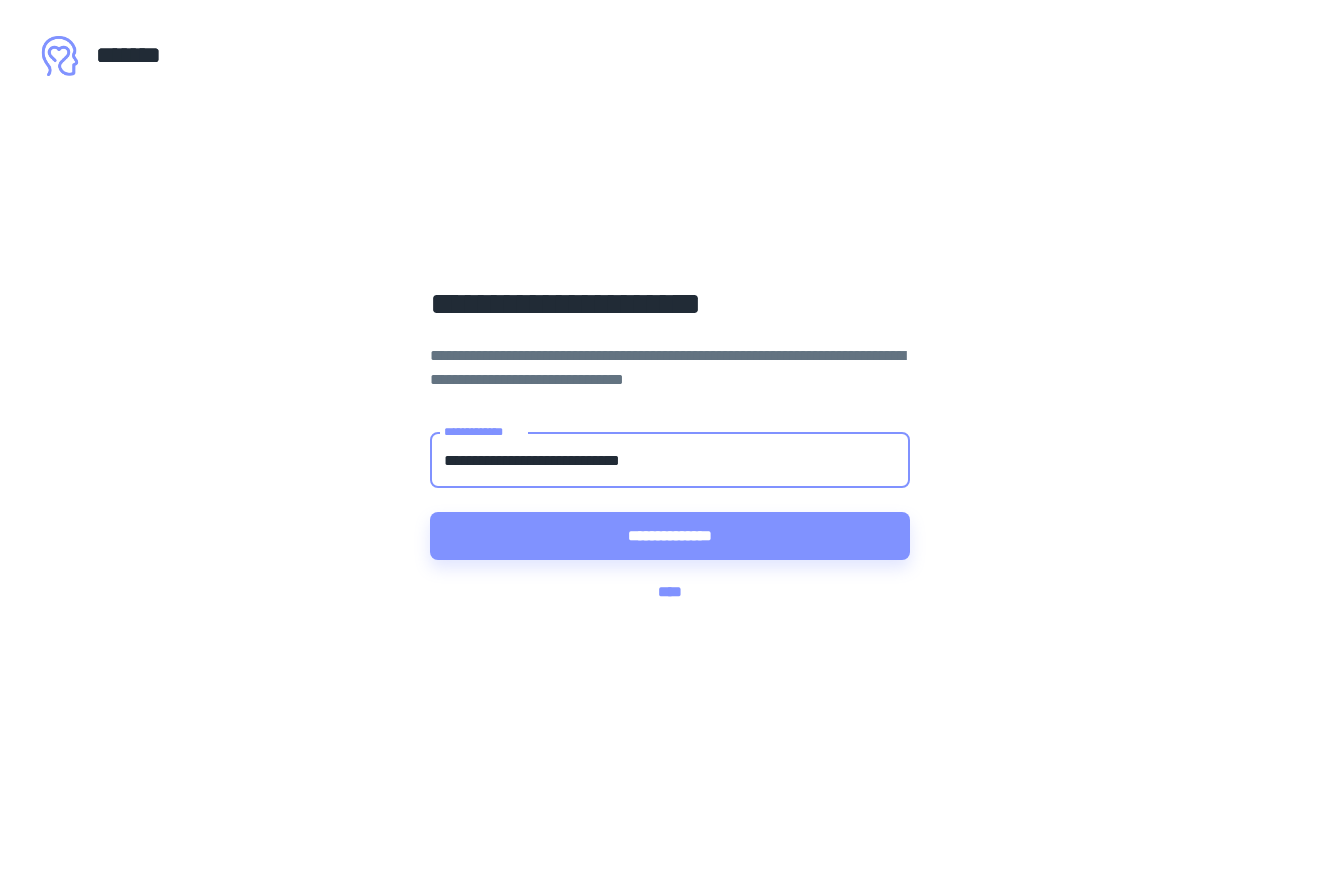 type on "**********" 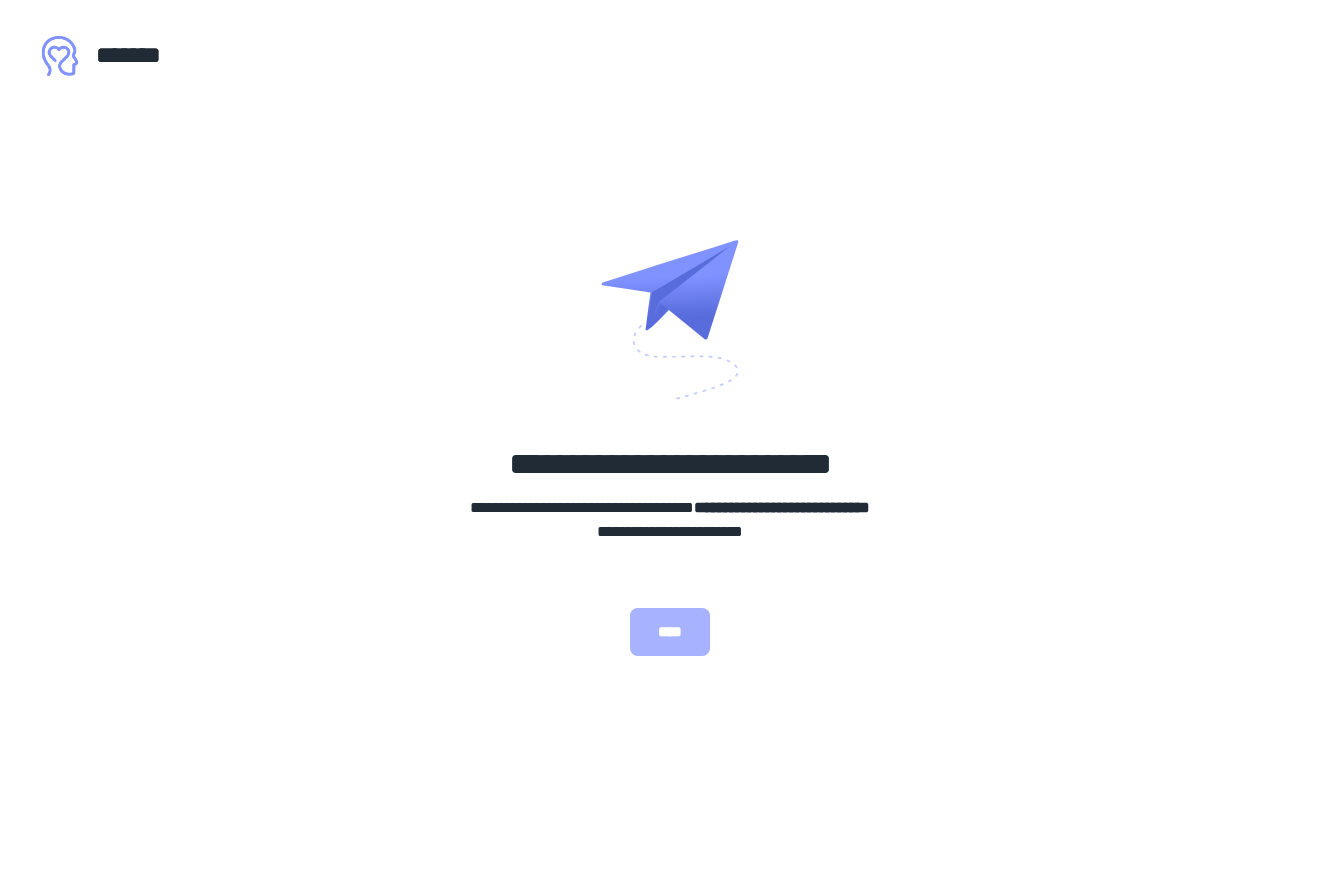 click on "****" at bounding box center [670, 632] 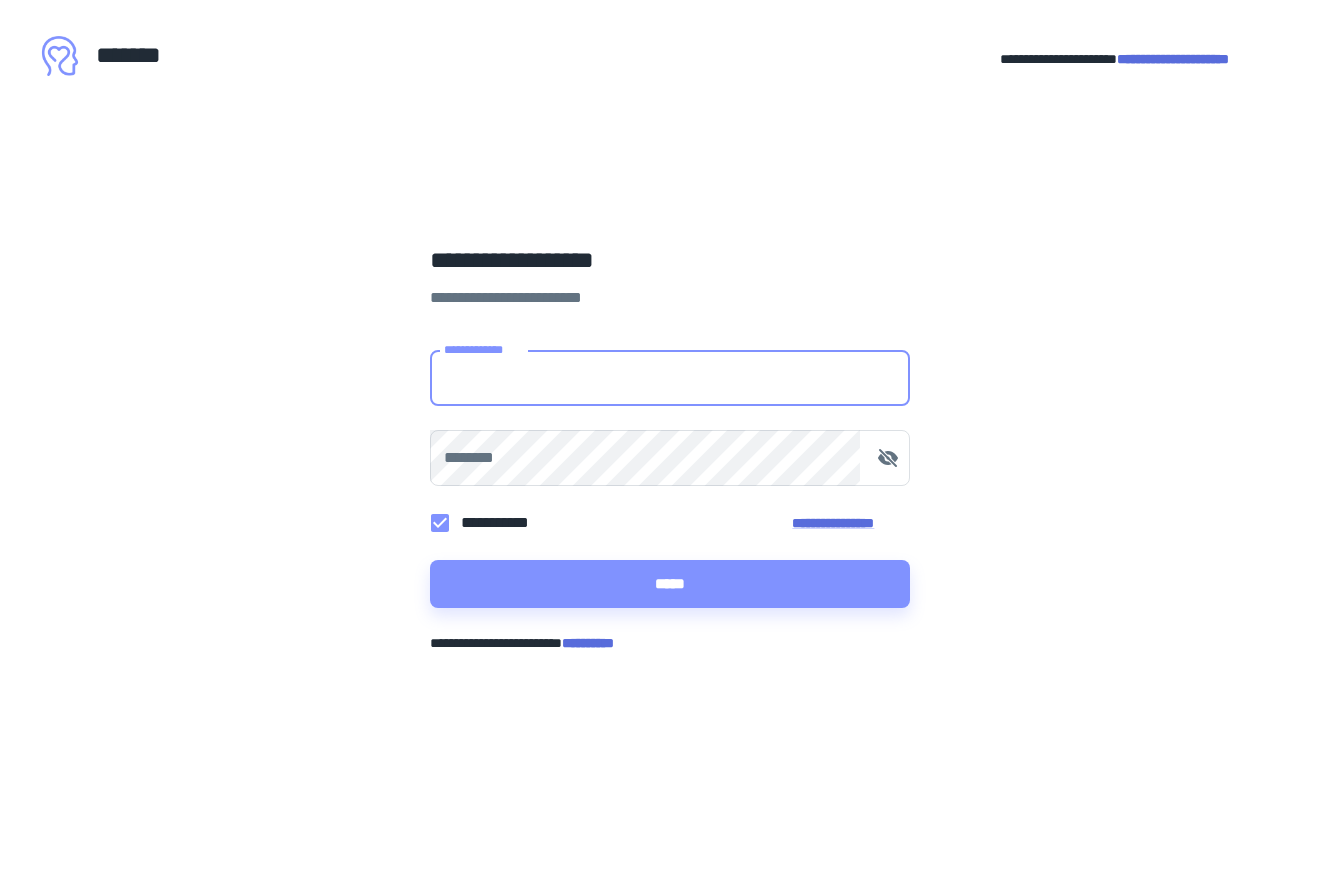 scroll, scrollTop: 0, scrollLeft: 0, axis: both 